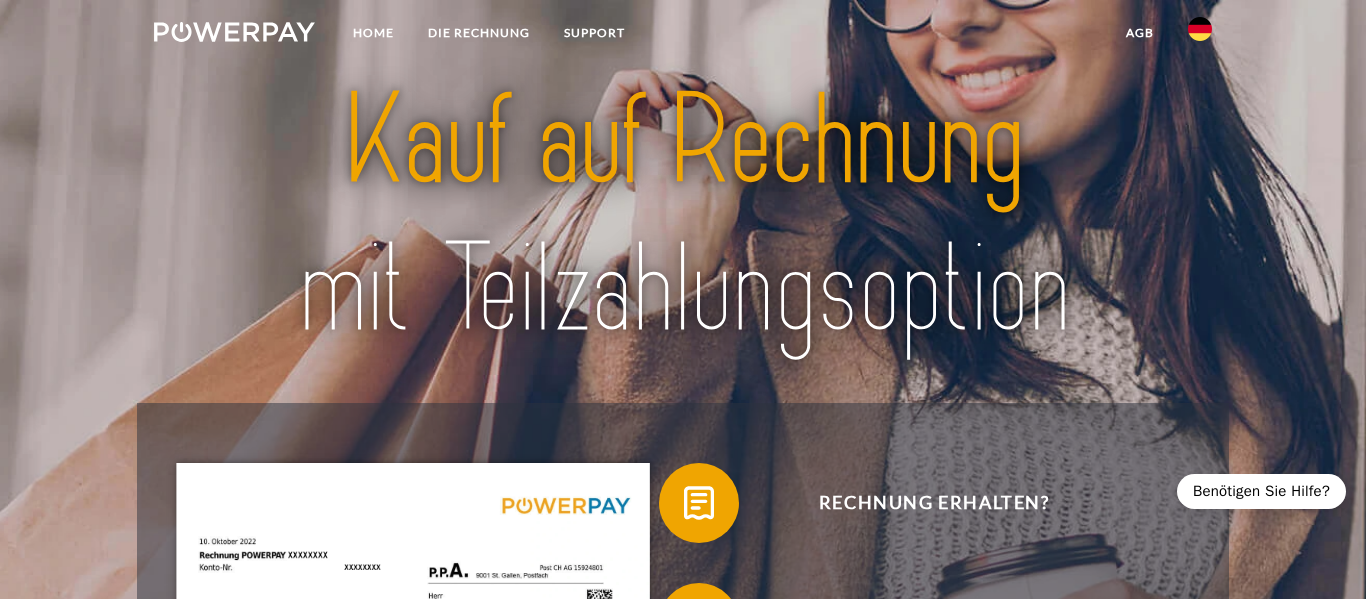 scroll, scrollTop: 0, scrollLeft: 0, axis: both 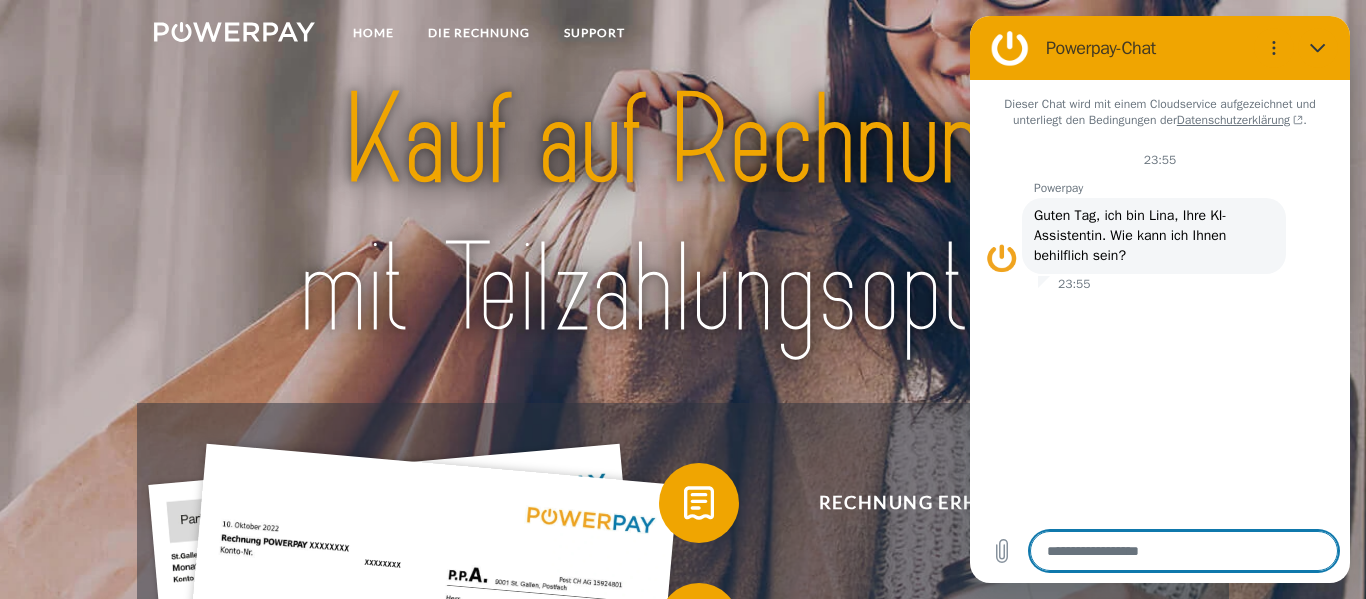 click at bounding box center (683, 215) 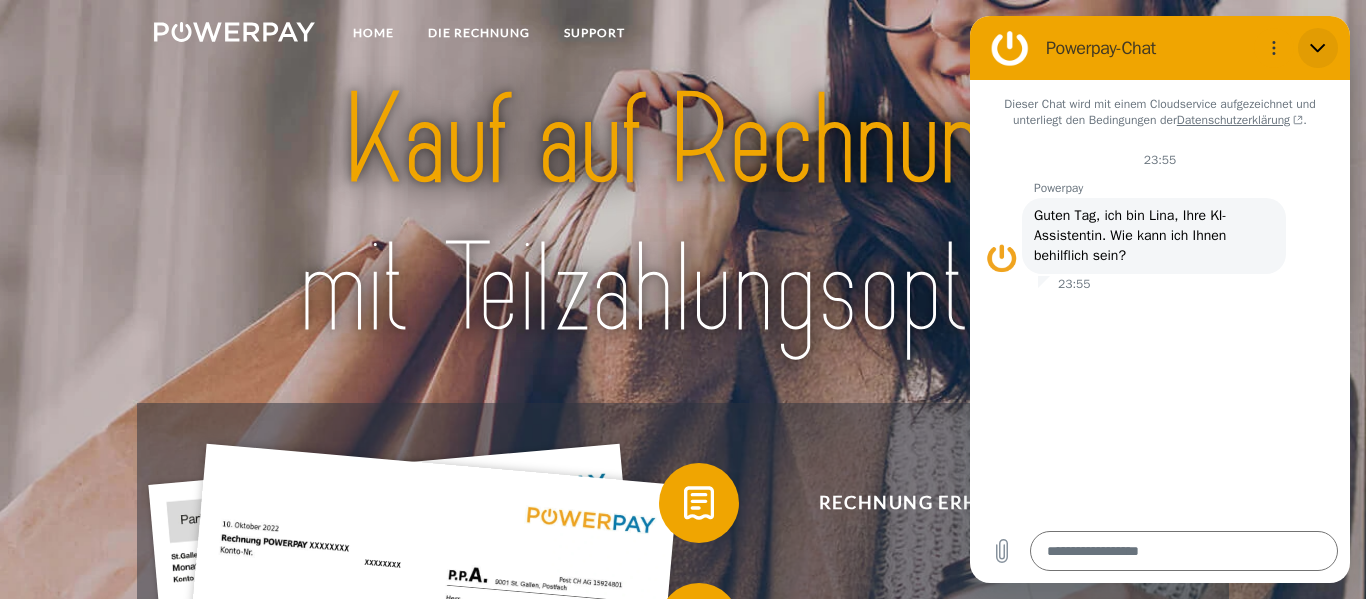 click 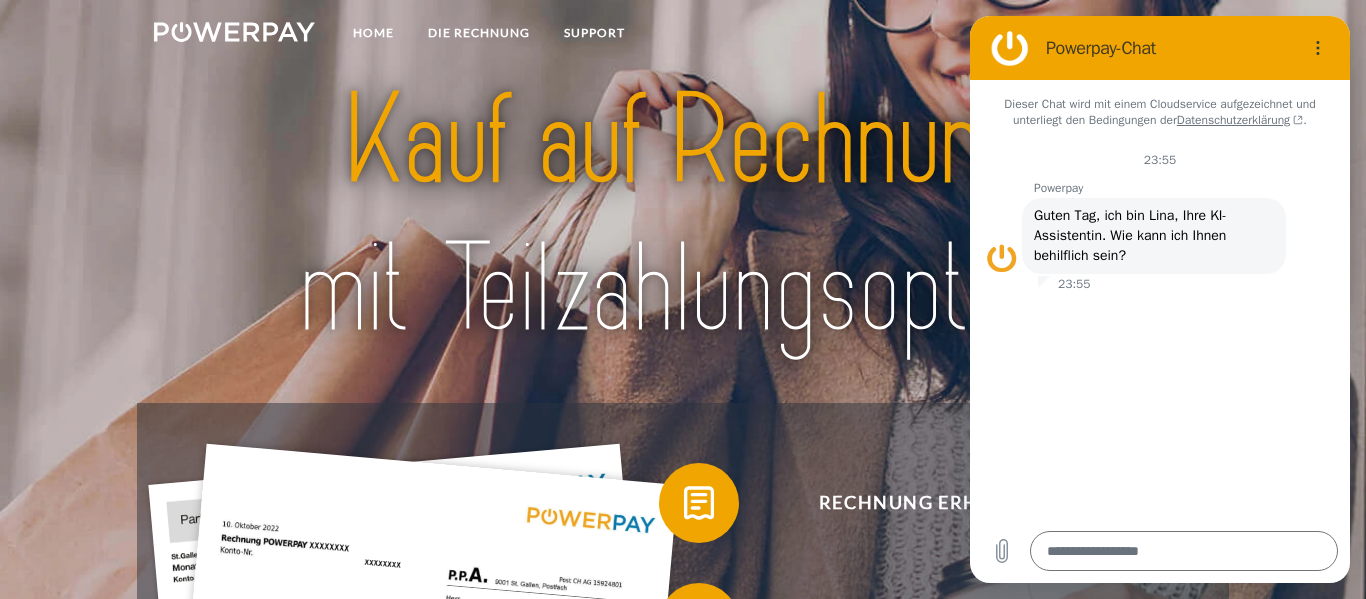 type on "*" 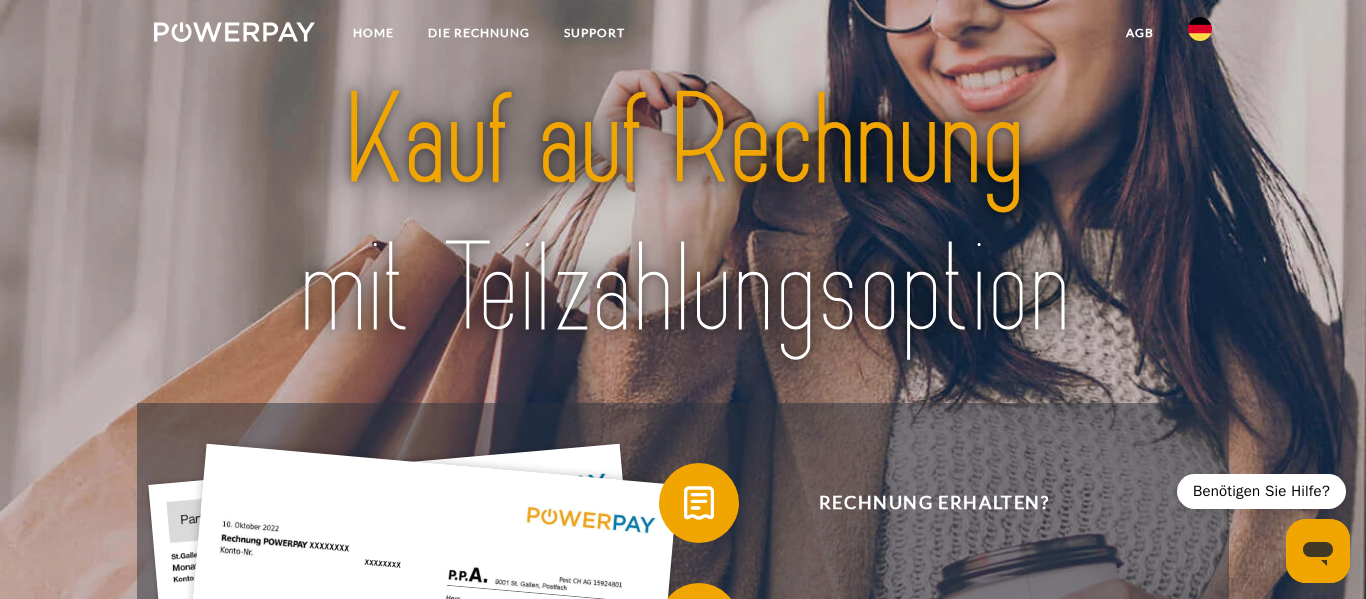 scroll, scrollTop: 0, scrollLeft: 0, axis: both 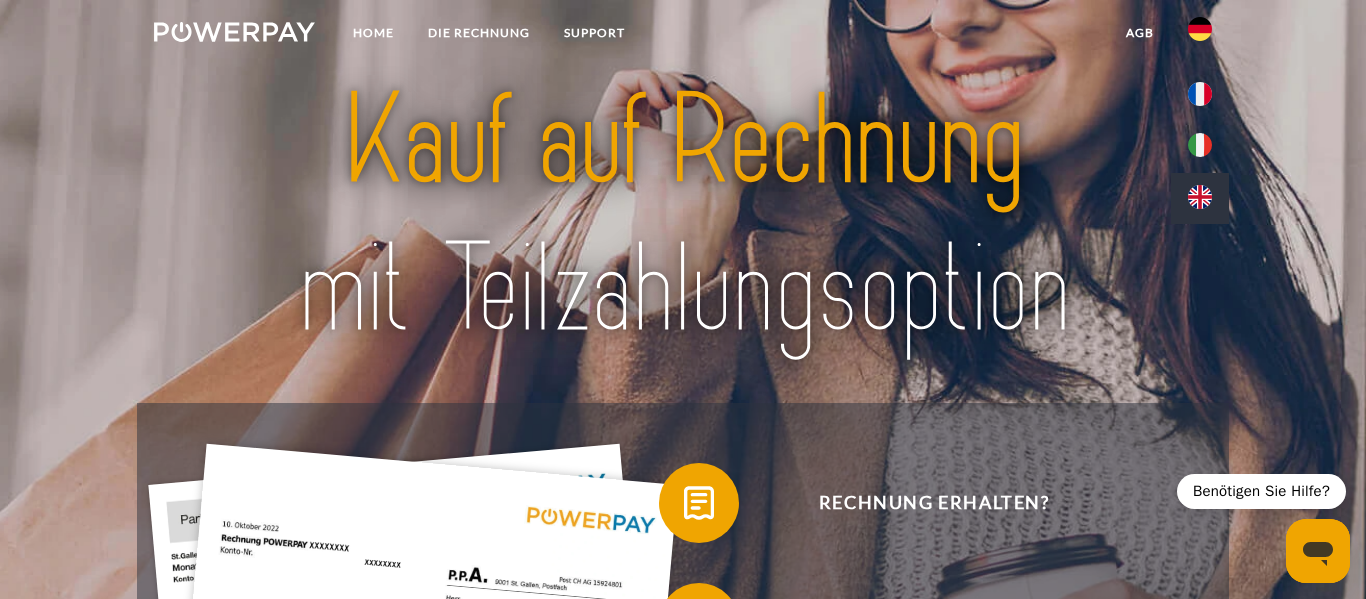 click at bounding box center [1200, 197] 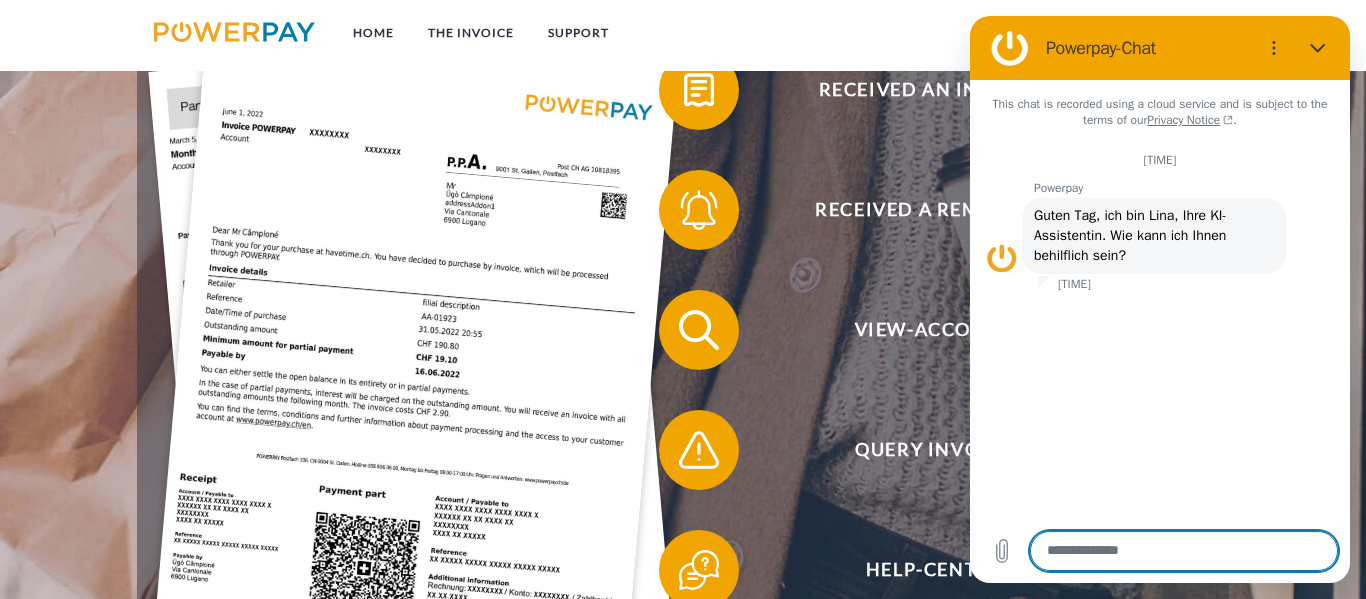 scroll, scrollTop: 429, scrollLeft: 0, axis: vertical 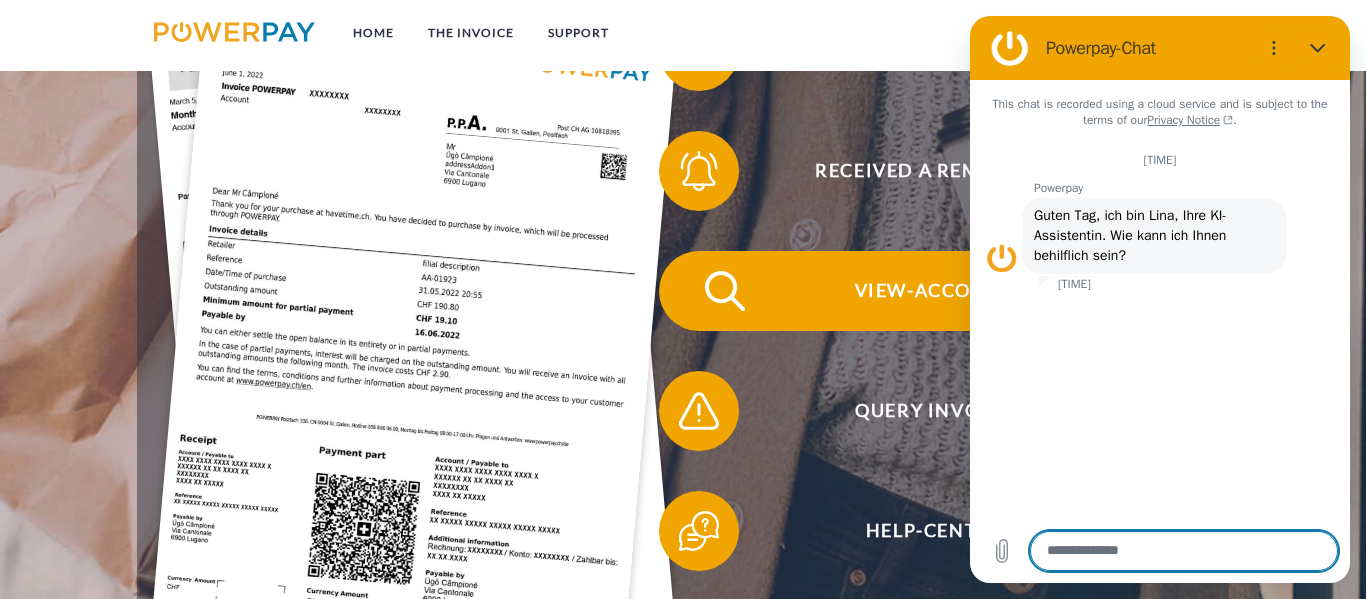 click on "View-Account" at bounding box center [934, 291] 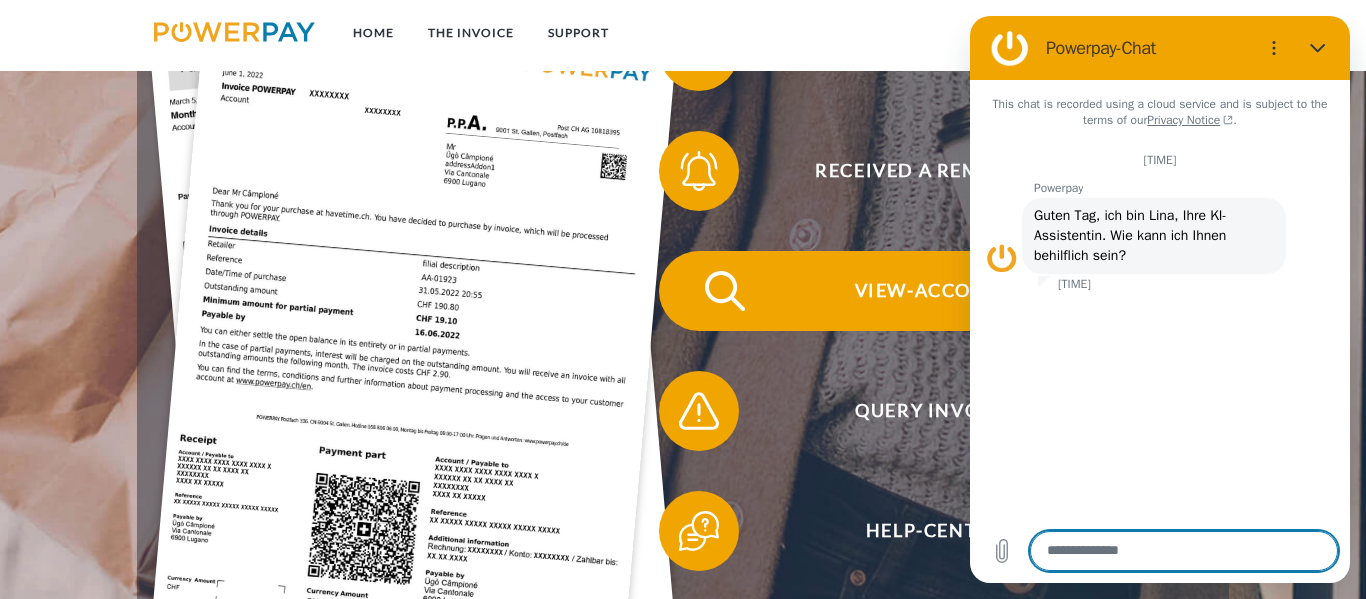 type on "*" 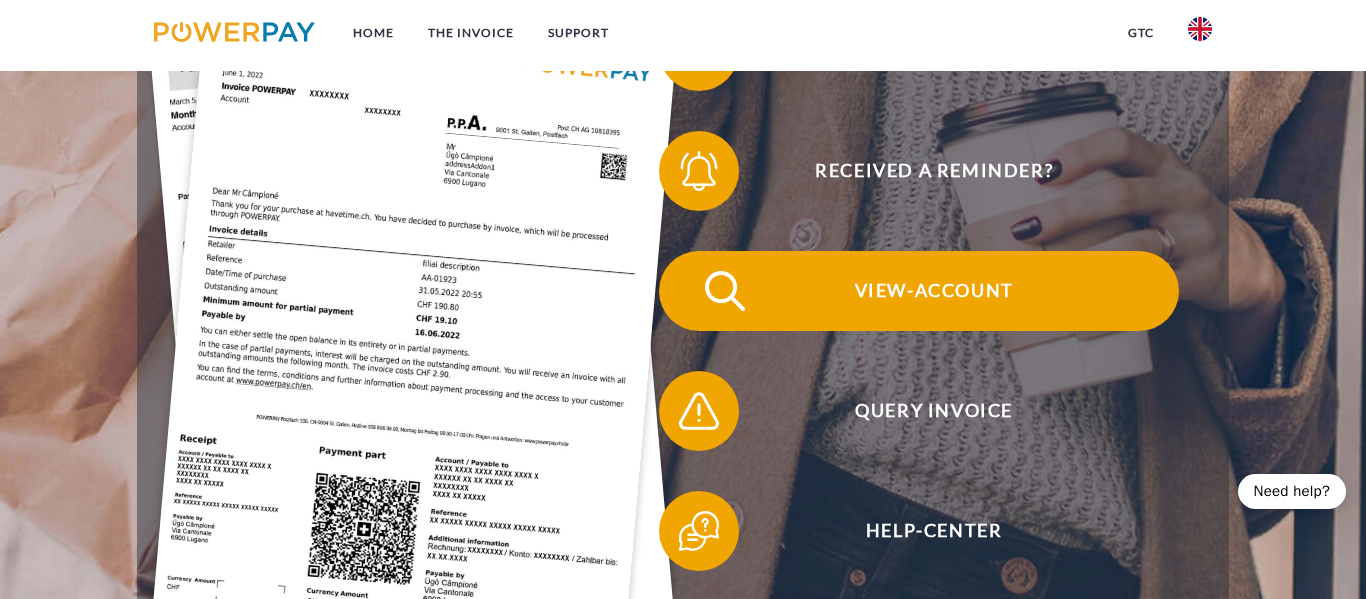 scroll, scrollTop: 452, scrollLeft: 0, axis: vertical 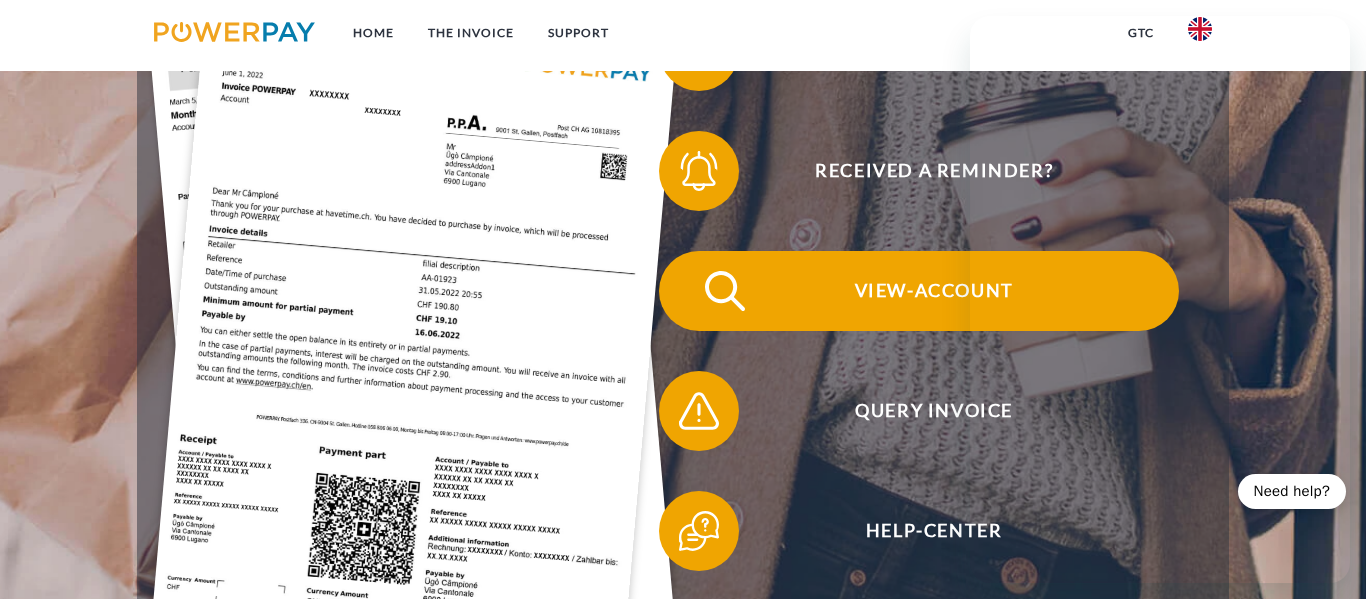 click on "View-Account" at bounding box center (934, 291) 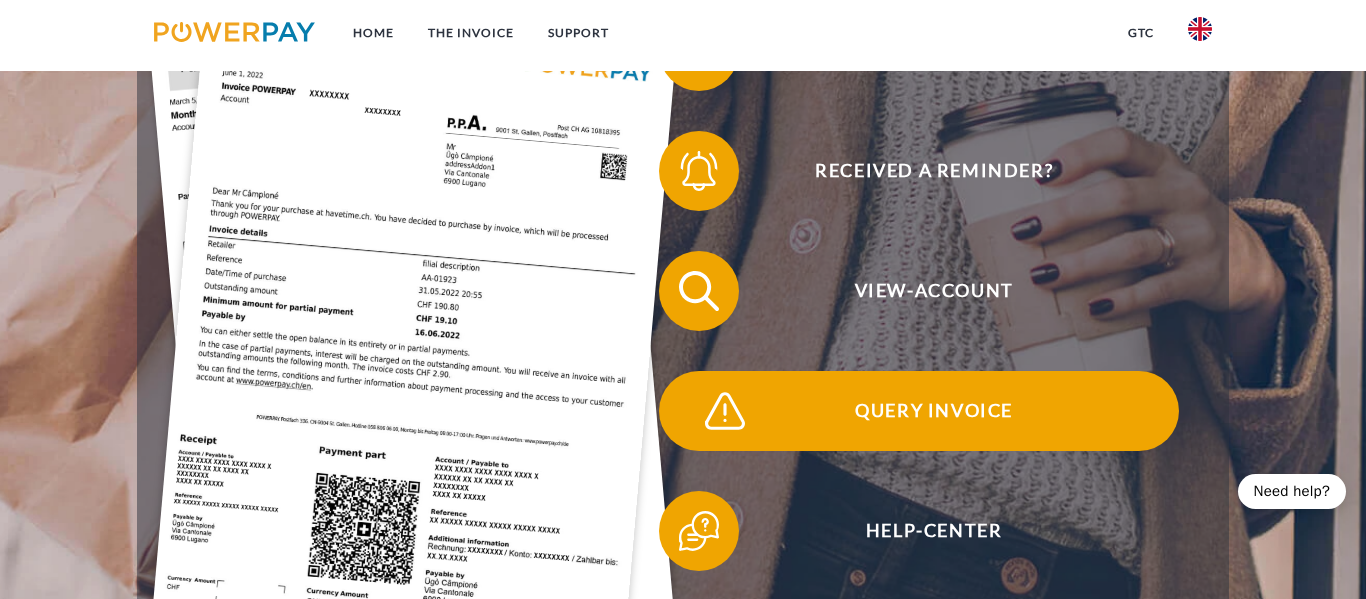 scroll, scrollTop: 452, scrollLeft: 0, axis: vertical 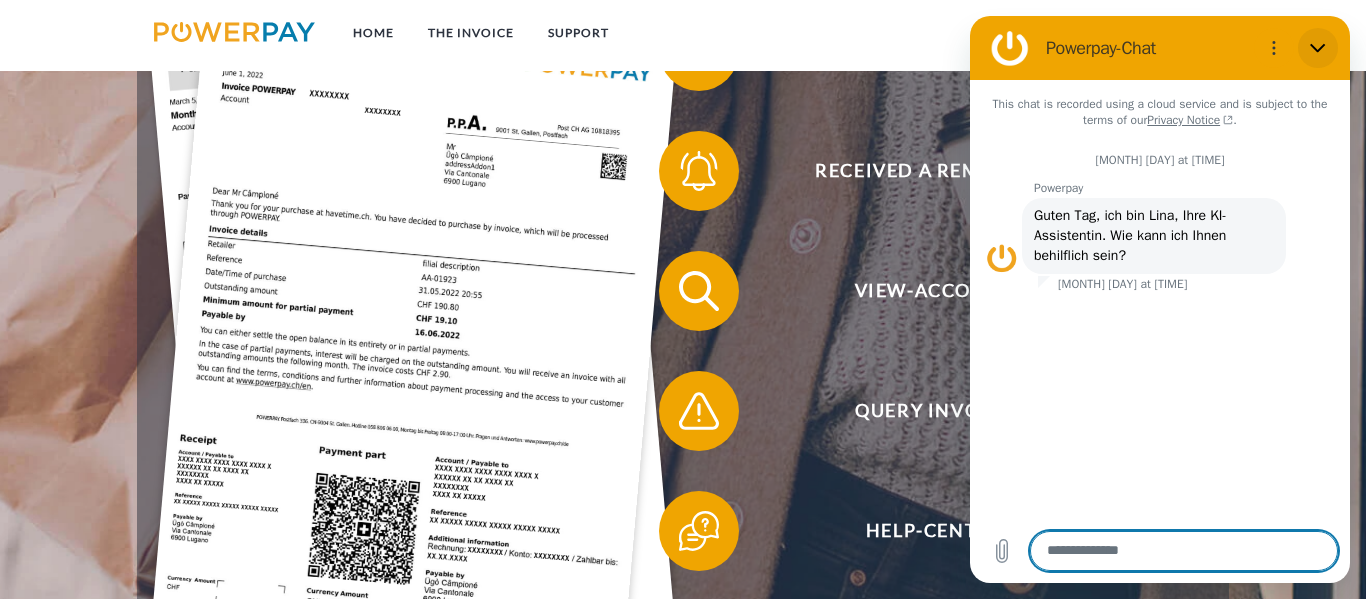 click 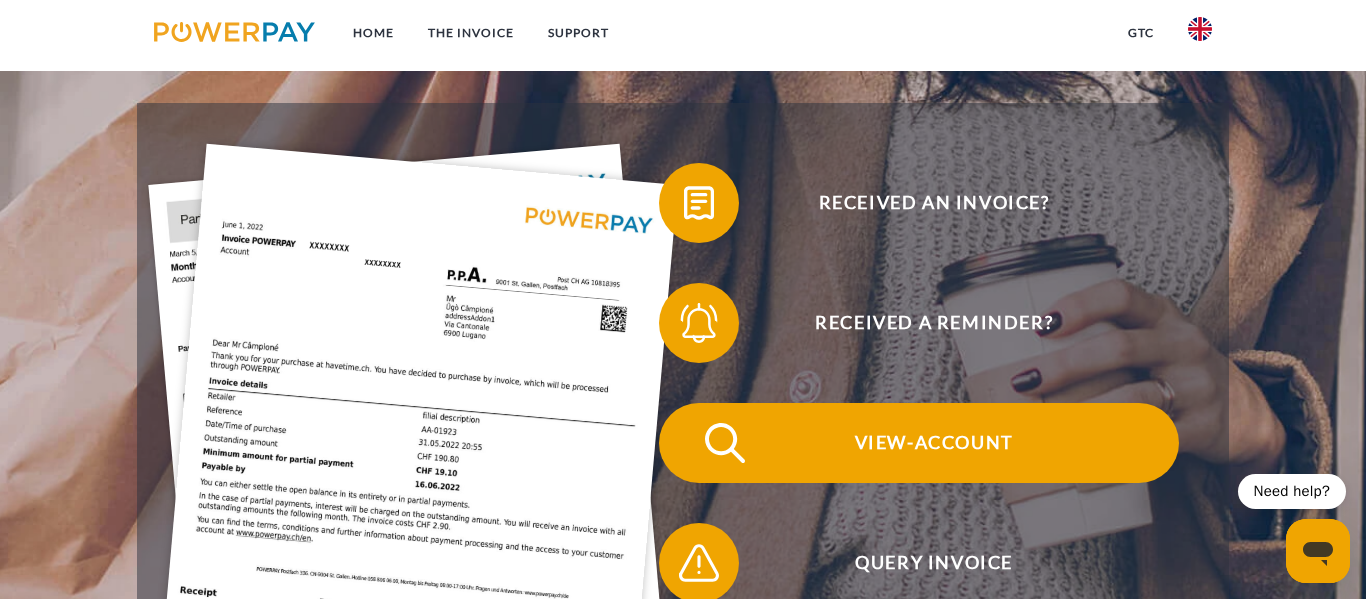 scroll, scrollTop: 293, scrollLeft: 0, axis: vertical 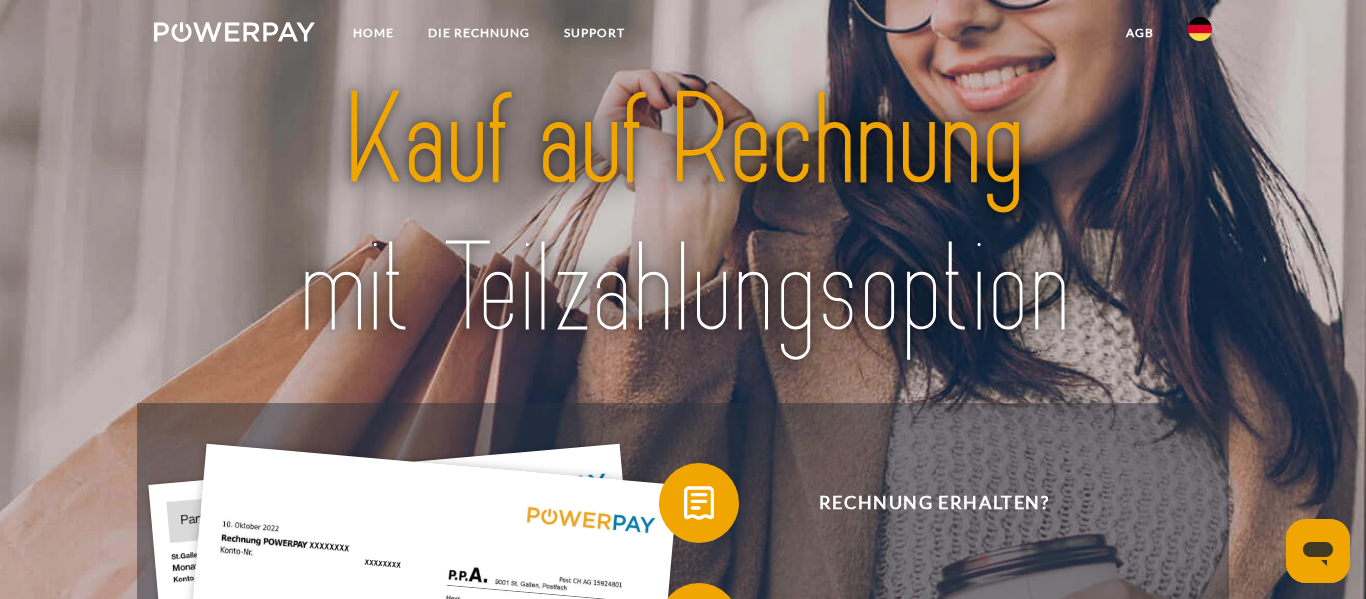 click at bounding box center [1200, 29] 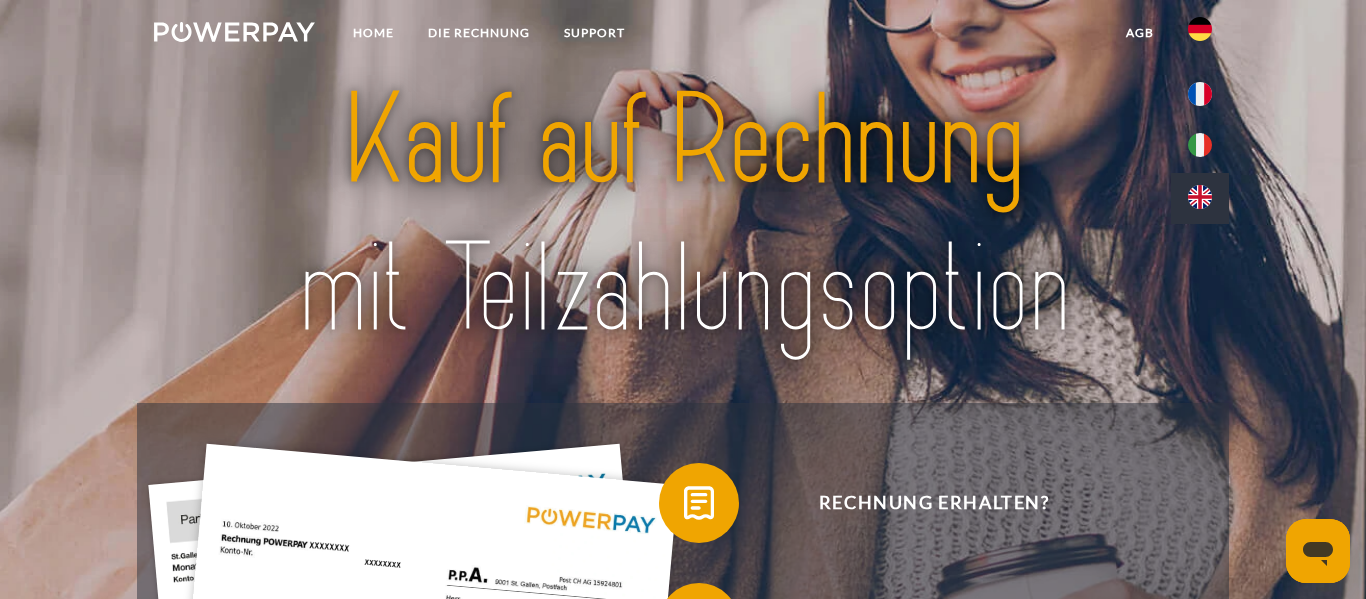 click at bounding box center (1200, 197) 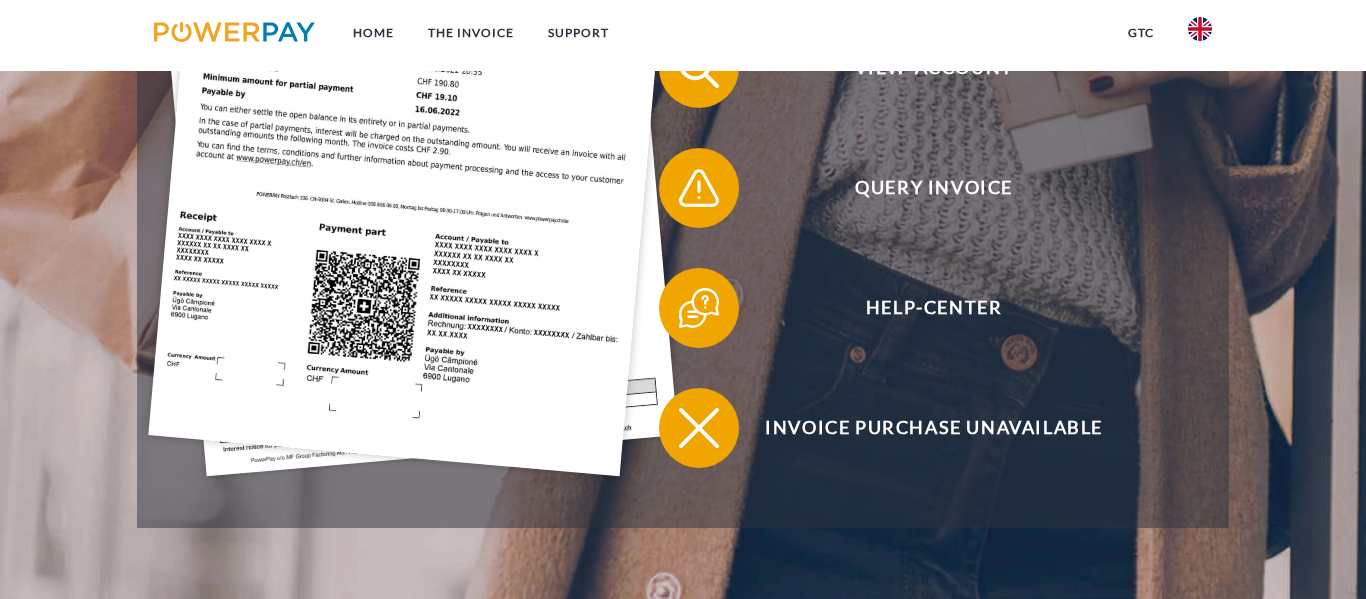 scroll, scrollTop: 682, scrollLeft: 0, axis: vertical 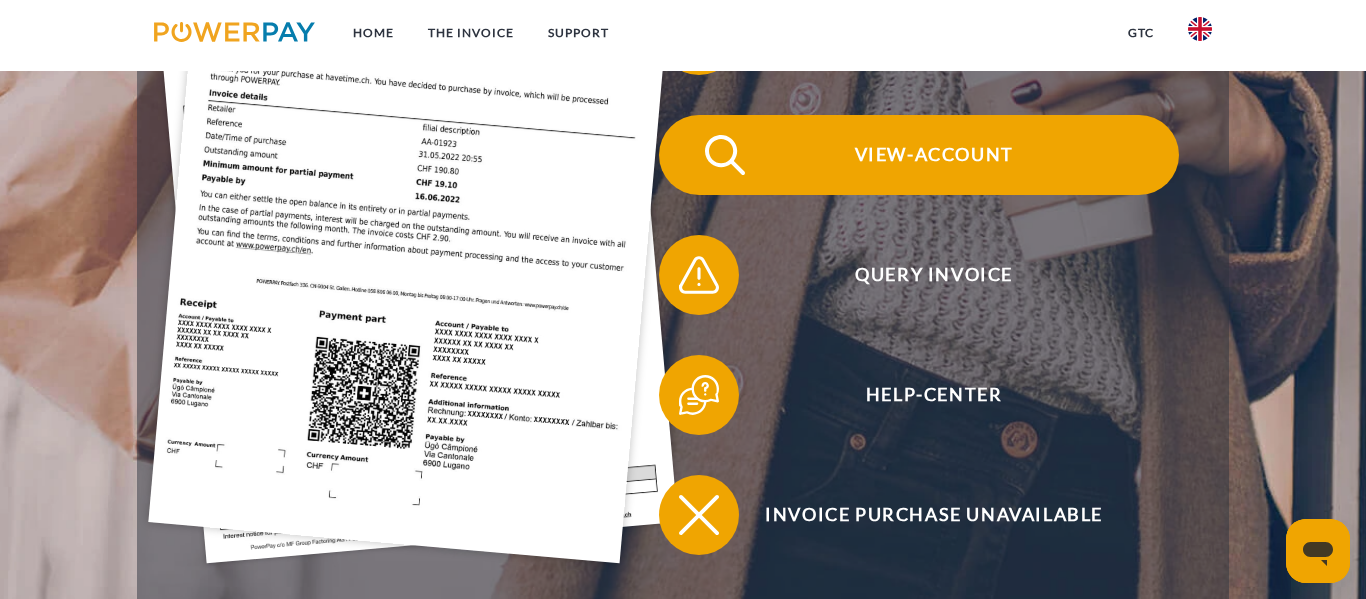 click on "View-Account" at bounding box center (934, 155) 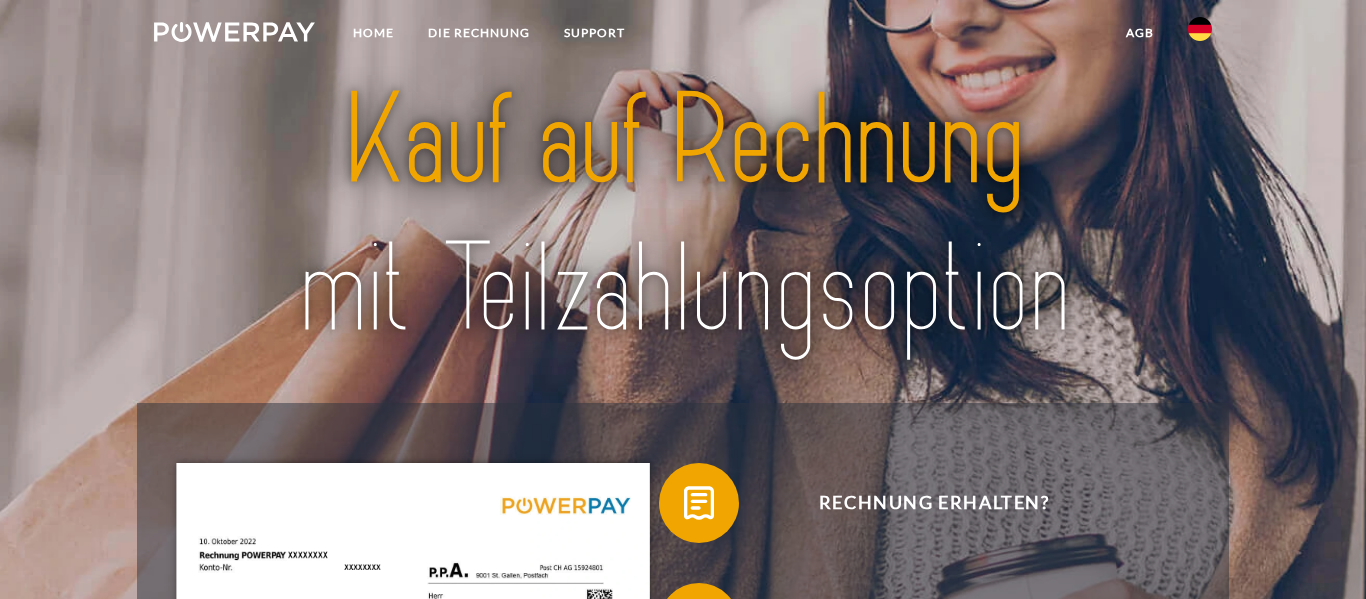 scroll, scrollTop: 0, scrollLeft: 0, axis: both 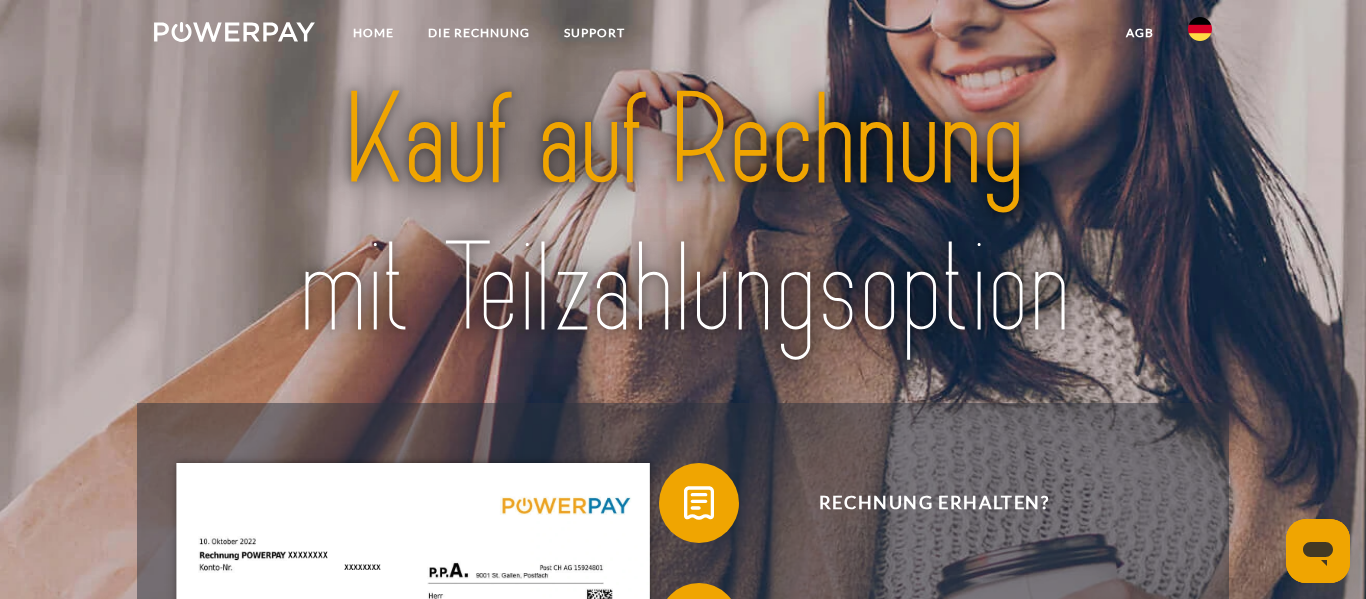 click at bounding box center (1200, 29) 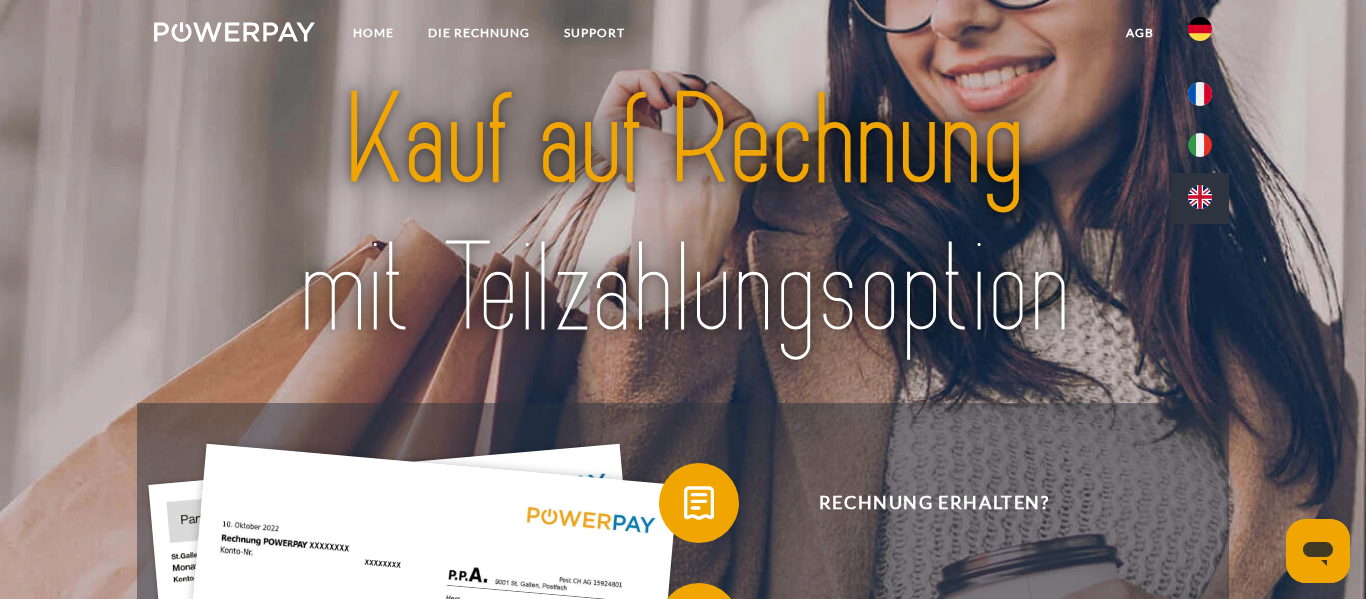 click at bounding box center [1200, 197] 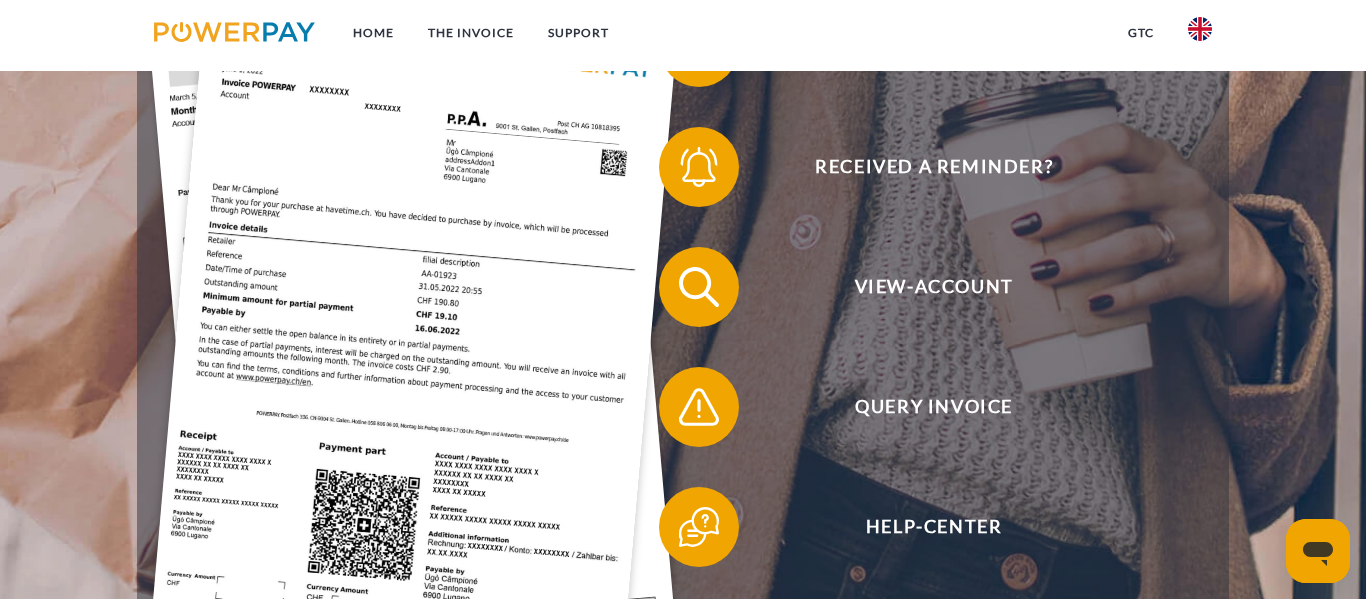 scroll, scrollTop: 0, scrollLeft: 0, axis: both 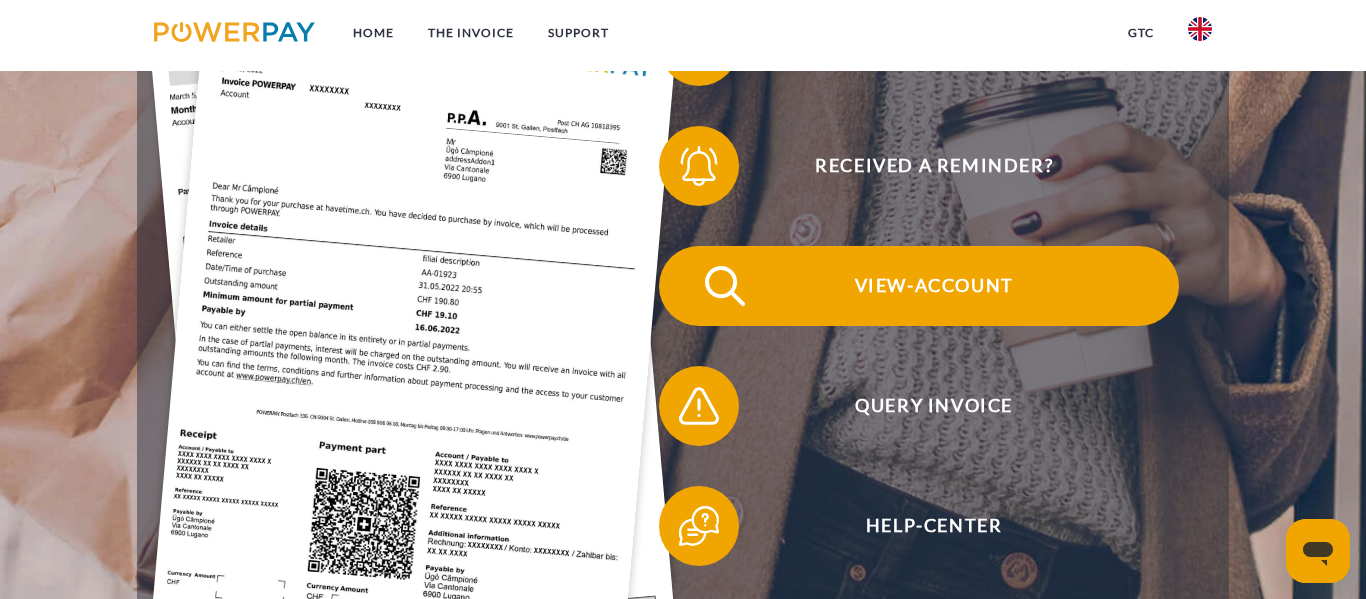 click on "View-Account" at bounding box center [934, 286] 